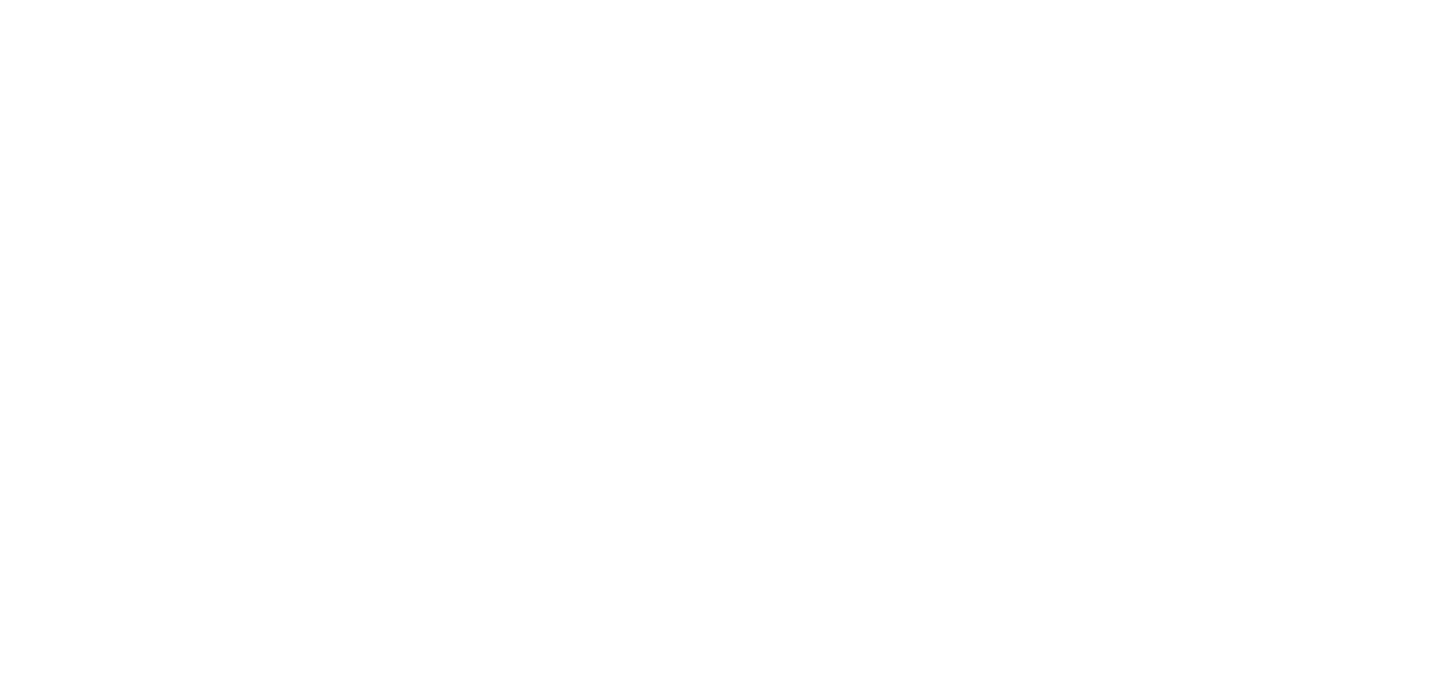scroll, scrollTop: 0, scrollLeft: 0, axis: both 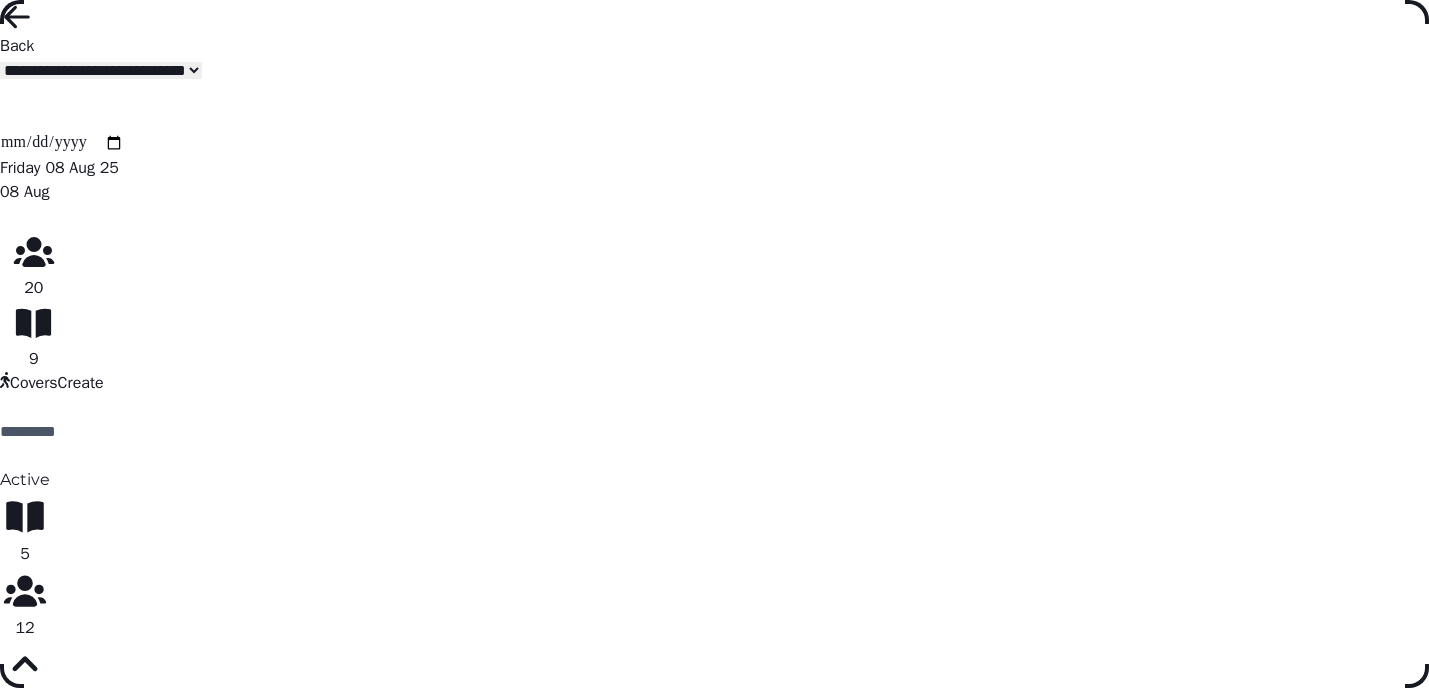 click 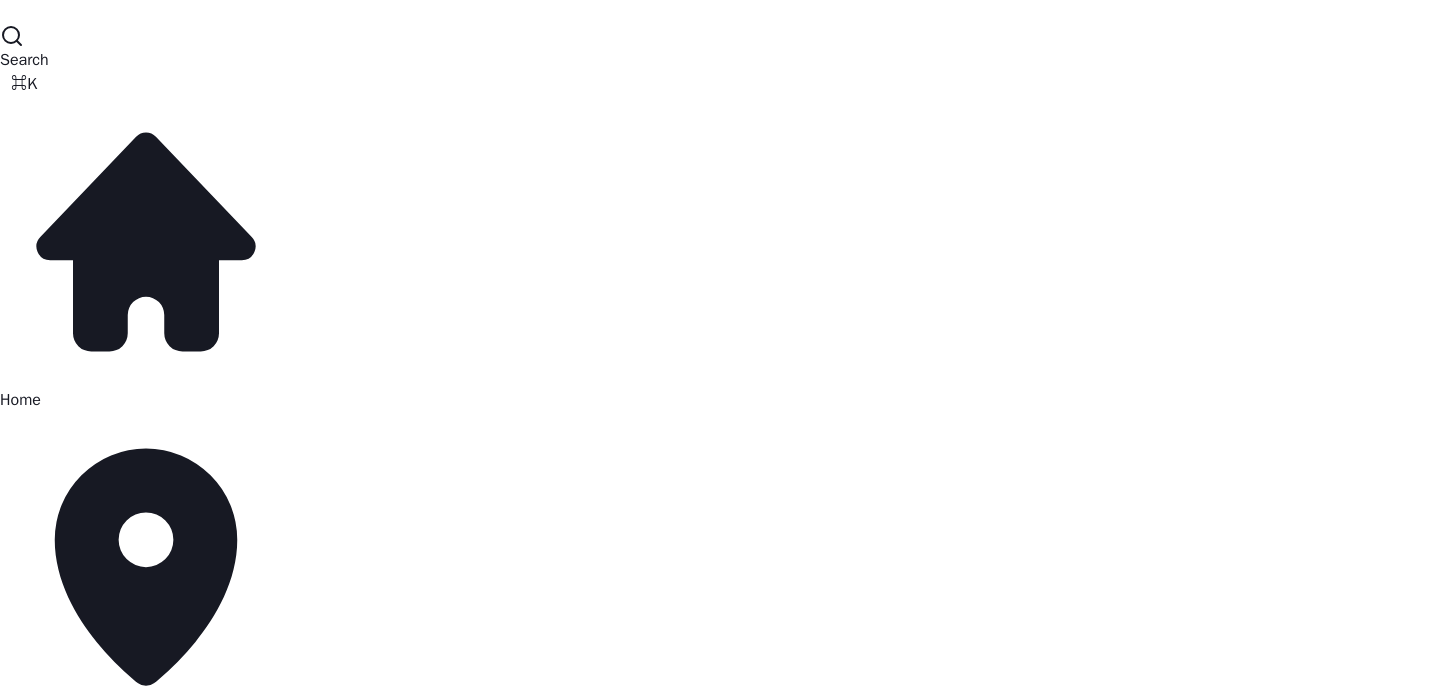 scroll, scrollTop: 291, scrollLeft: 0, axis: vertical 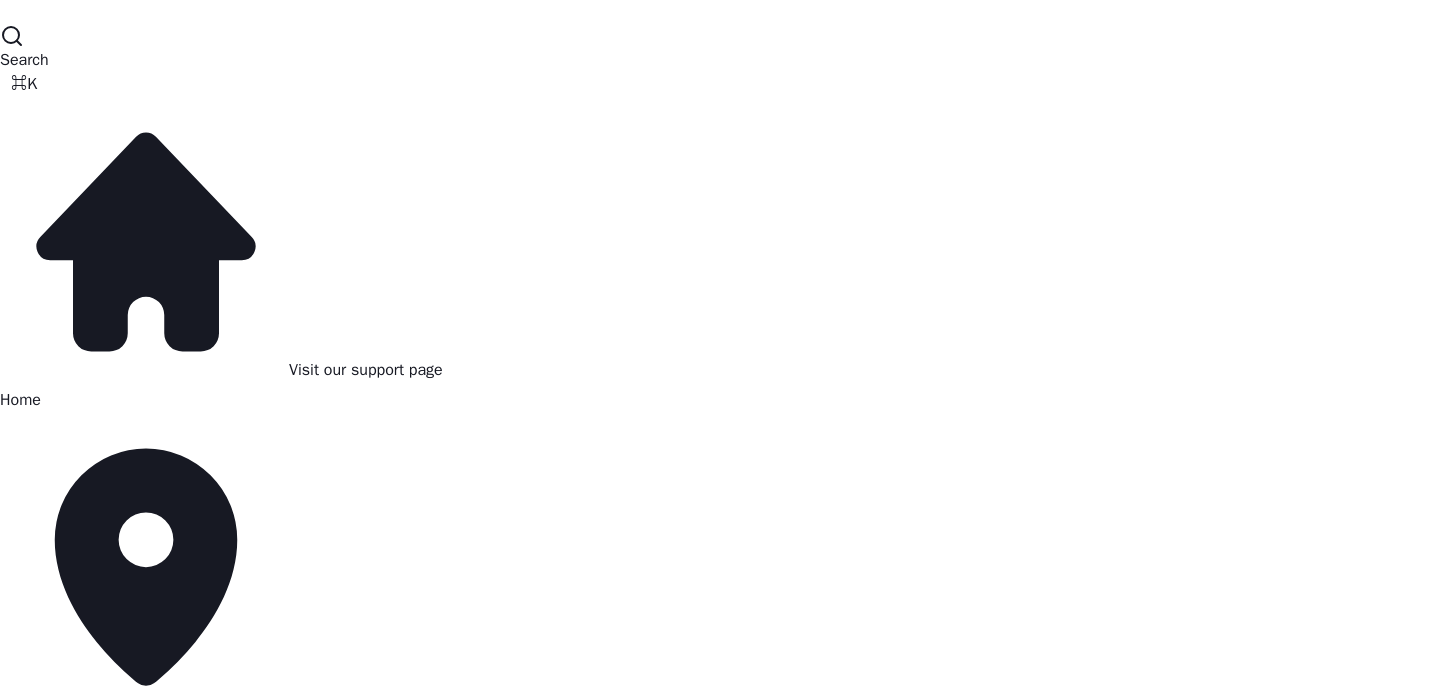 click on "Settings" at bounding box center [29, 3478] 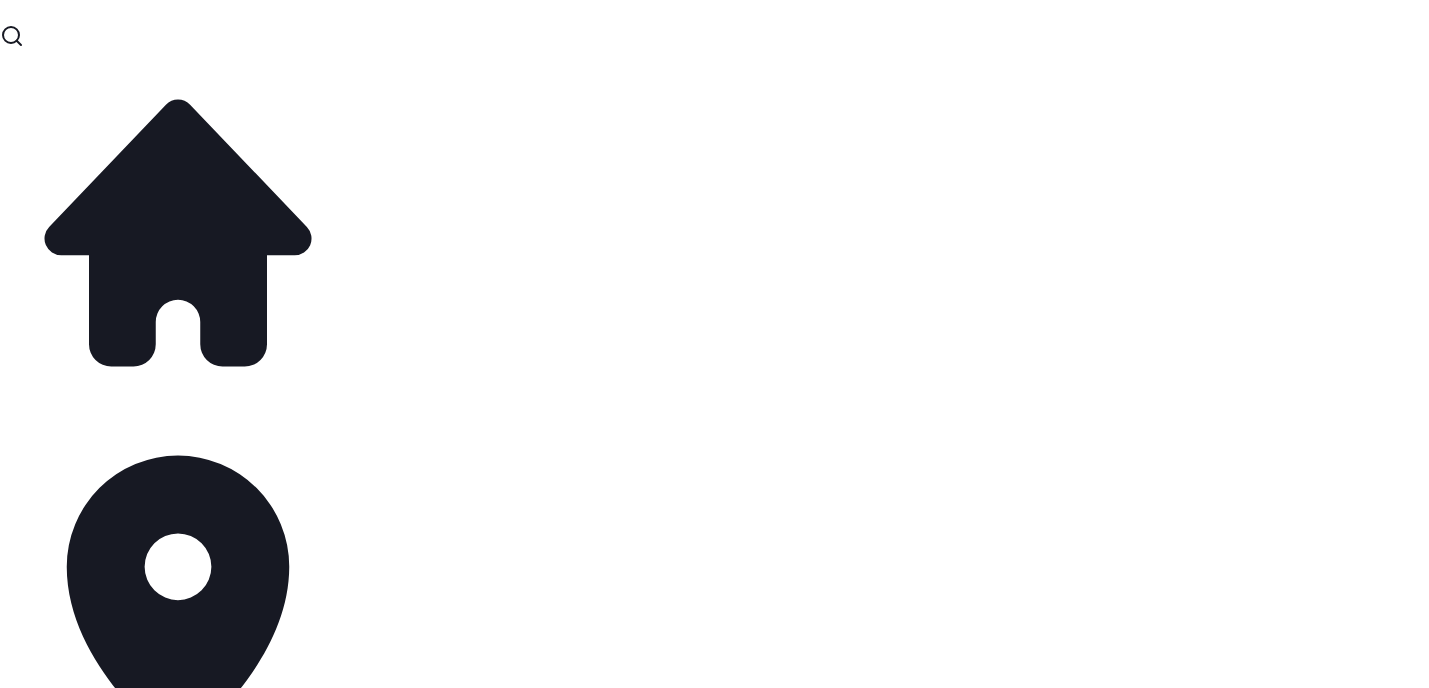 scroll, scrollTop: 239, scrollLeft: 0, axis: vertical 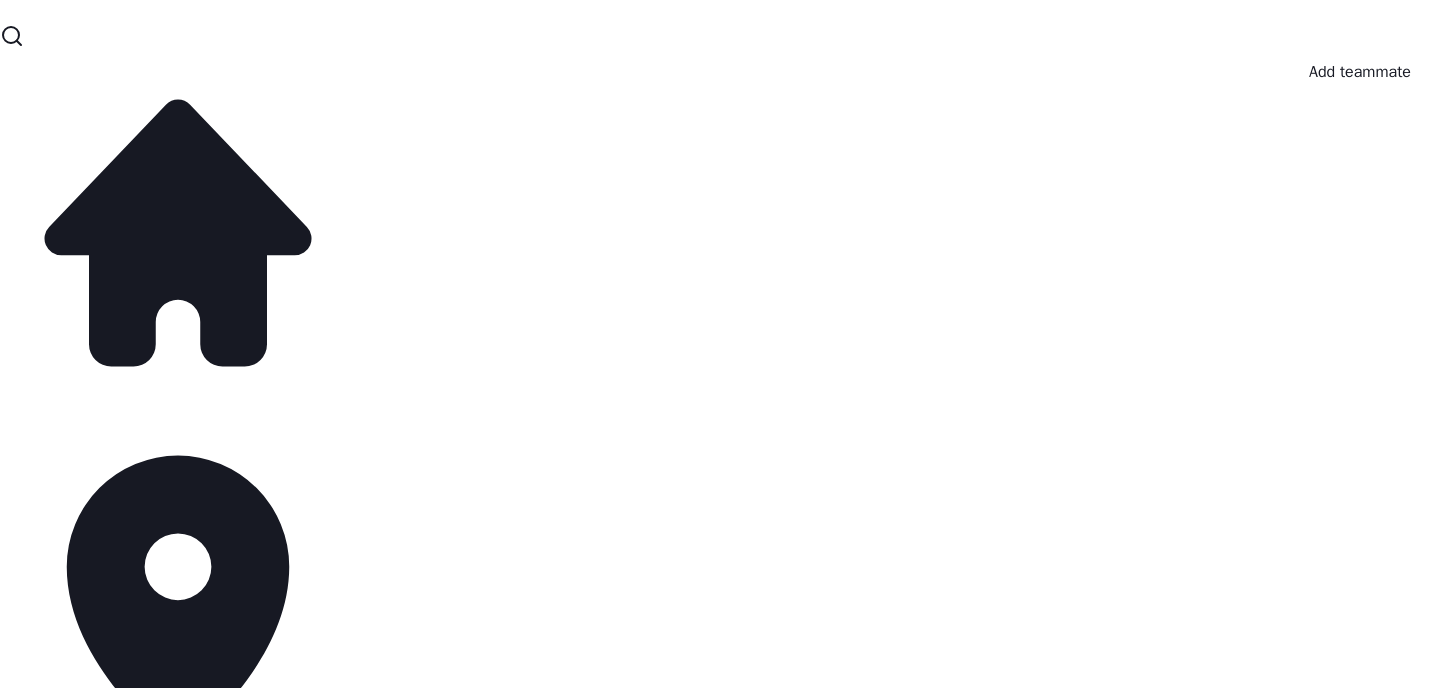 click 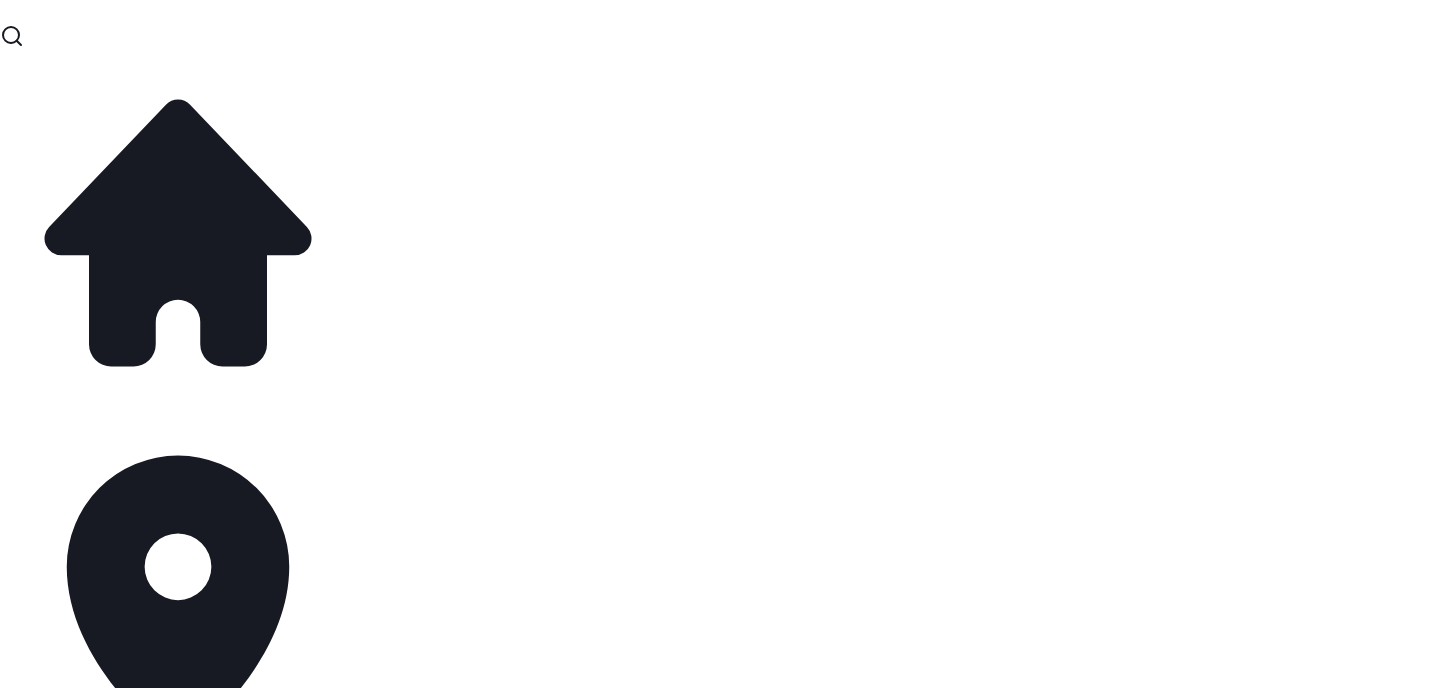 click on "Invite Email" at bounding box center [80, 37250] 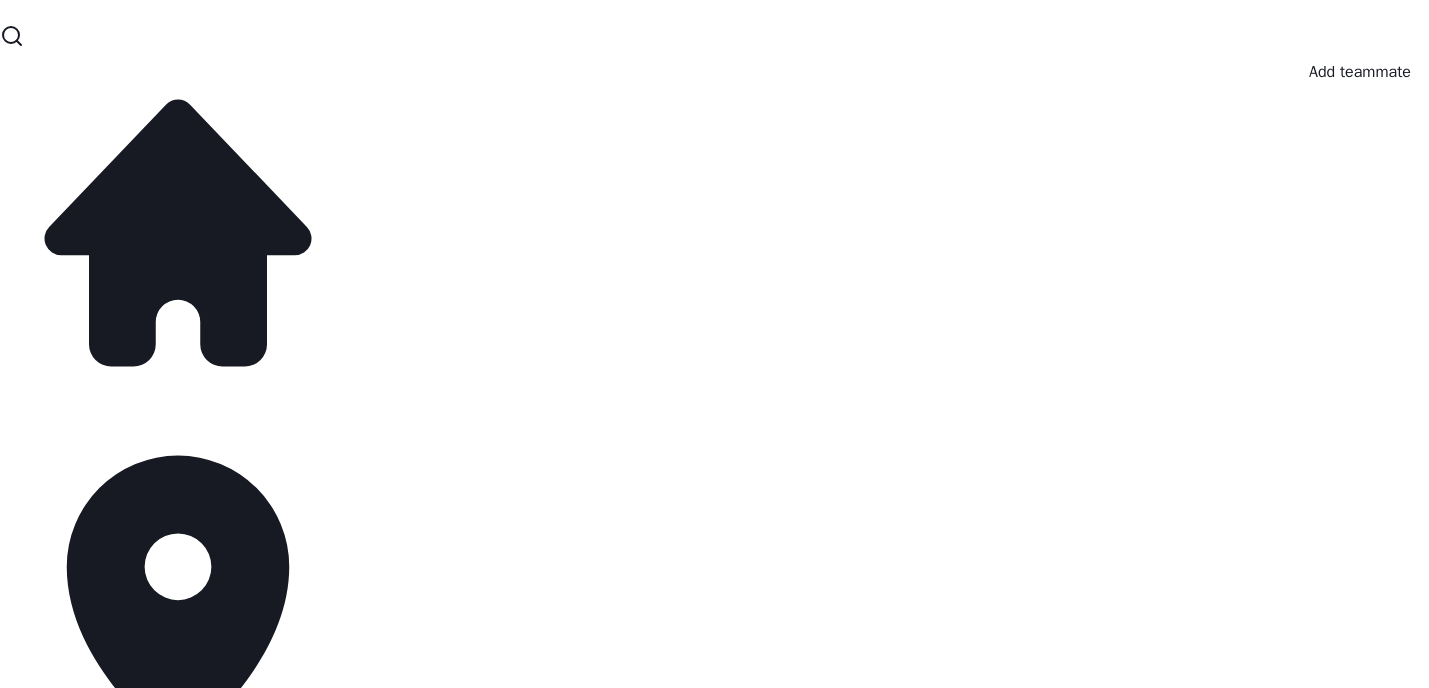 click on "Team Add your team to access this organisation, teammates can have various roles and access to specific venues Account Role Venue AA Alberto Abbate bianca.schwartz+234@stampede.ai Admin All venues DJ Dani Jones jonesdaniela@gmail.com Admin All venues Actions Toggle menu MF Murtaza Fakhruddin murtaza.developer52@gmail.com Admin All venues Actions Toggle menu AA Alberto Abbate alberto.abbate@gmail.com Admin Santa Maria del Sur Actions Toggle menu Invites Status of invites sent to team Status Invite to Invited by completed jonesdaniela@gmail.com bianca.schwartz@stampede.ai about 2 months ago completed alberto.abbate@gmail.com jonesdaniela@gmail.com about 1 month ago completed murtaza.developer52@gmail.com alberto.abbate@gmail.com 4 days ago
Account Santa Maria Del Sur Venues Team Groups Company settings Tags Brand Kits Event log Billing jonesdaniela@gmail.com Profile Notifications Marketplace All Payments Mobile ordering Gift cards Marketing Wi-Fi Bookings Hotel PMS Reputation" at bounding box center (714, 344) 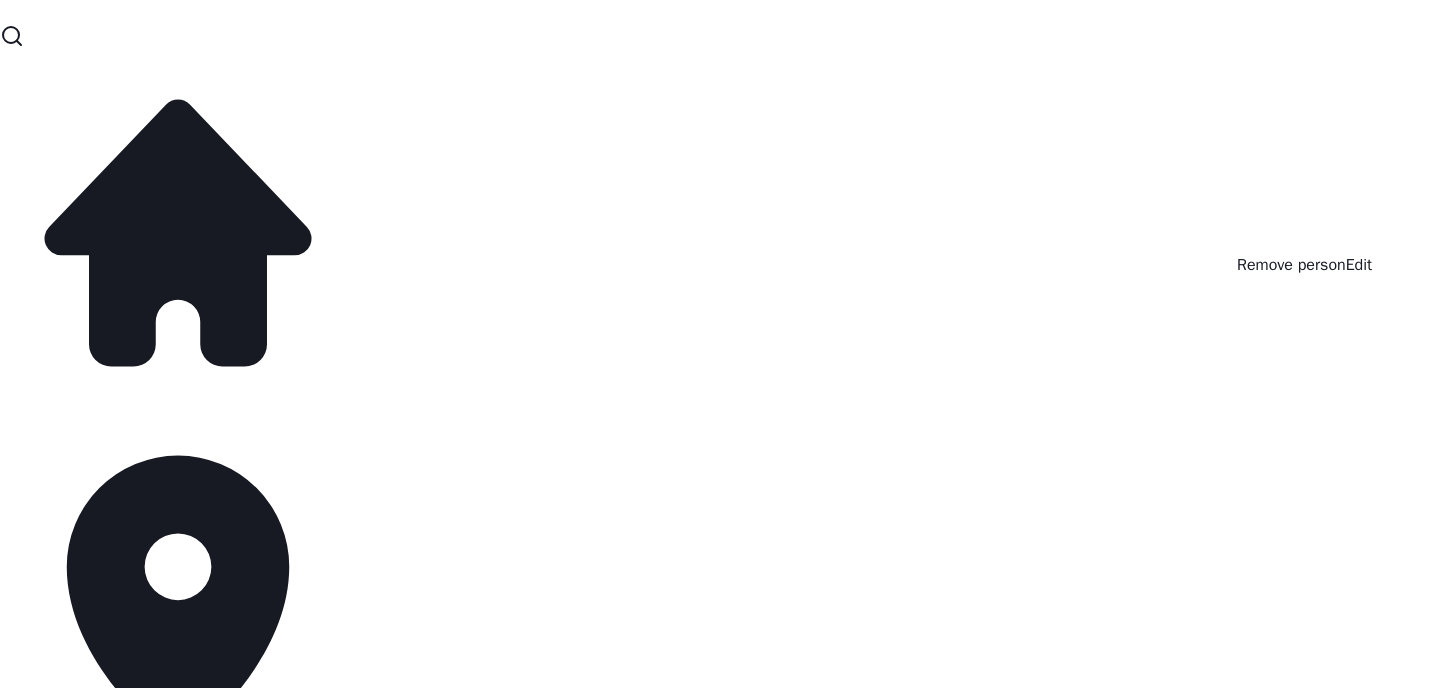 click on "Team Add your team to access this organisation, teammates can have various roles and access to specific venues Account Role Venue AA Alberto Abbate bianca.schwartz+234@stampede.ai Admin All venues DJ Dani Jones jonesdaniela@gmail.com Admin All venues Actions Toggle menu MF Murtaza Fakhruddin murtaza.developer52@gmail.com Admin All venues Actions Toggle menu AA Alberto Abbate alberto.abbate@gmail.com Admin Santa Maria del Sur Actions Toggle menu Invites Status of invites sent to team Status Invite to Invited by completed jonesdaniela@gmail.com bianca.schwartz@stampede.ai about 2 months ago completed alberto.abbate@gmail.com jonesdaniela@gmail.com about 1 month ago completed murtaza.developer52@gmail.com alberto.abbate@gmail.com 4 days ago
Account Santa Maria Del Sur Venues Team Groups Company settings Tags Brand Kits Event log Billing jonesdaniela@gmail.com Profile Notifications Marketplace All Payments Mobile ordering Gift cards Marketing Wi-Fi Bookings Hotel PMS Reputation Edit" at bounding box center (714, 344) 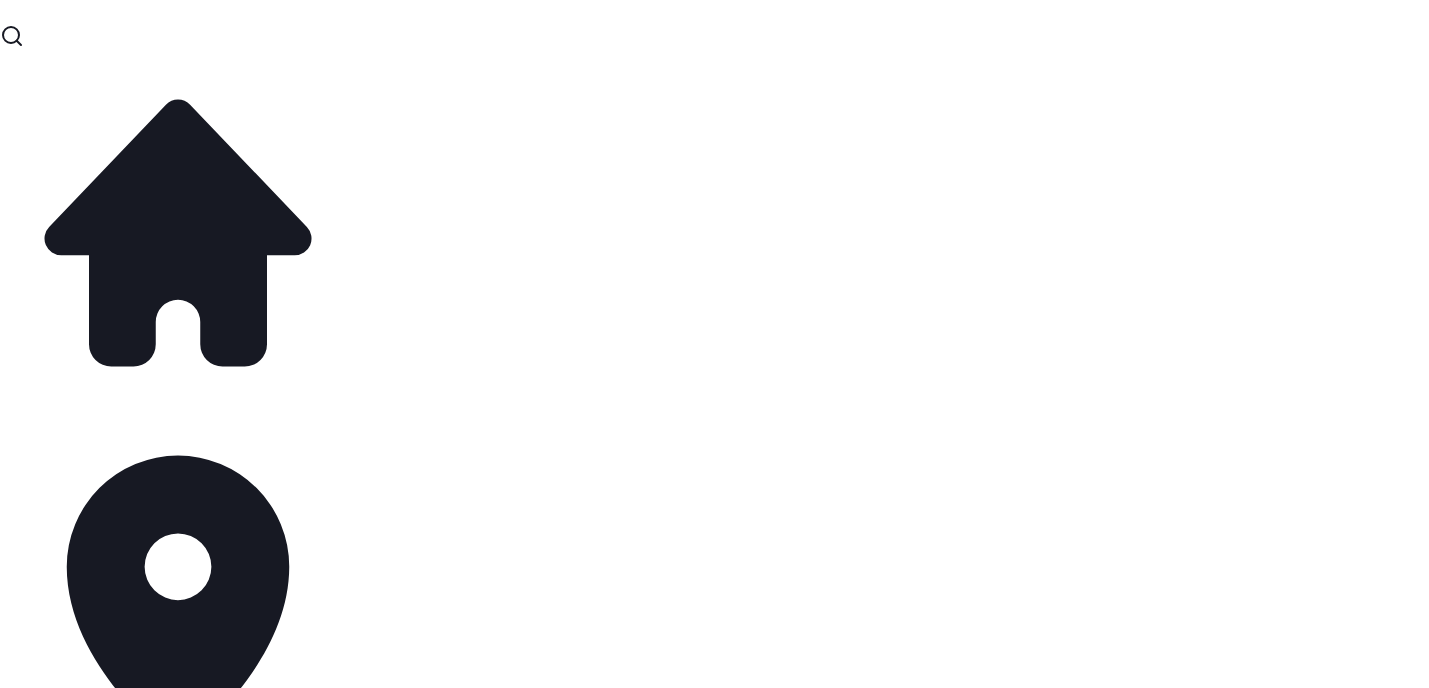 scroll, scrollTop: 63, scrollLeft: 0, axis: vertical 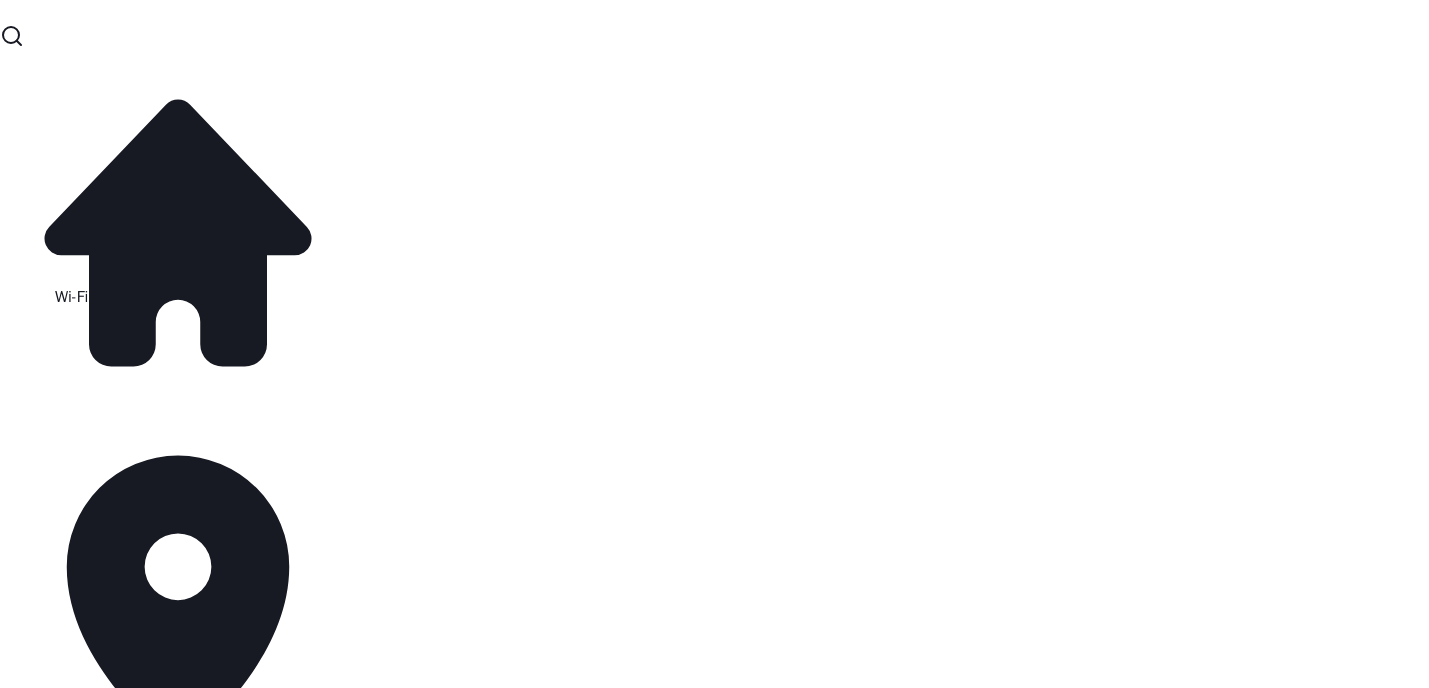 click 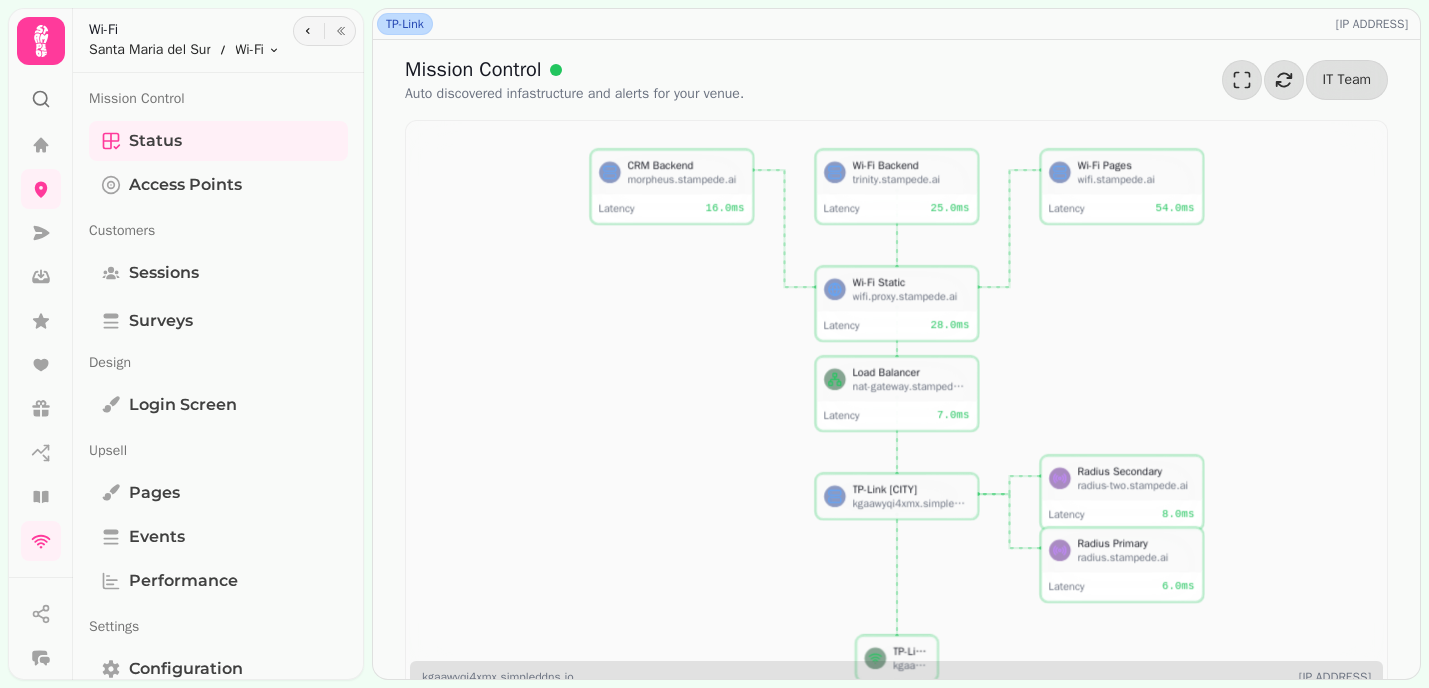 scroll, scrollTop: 0, scrollLeft: 0, axis: both 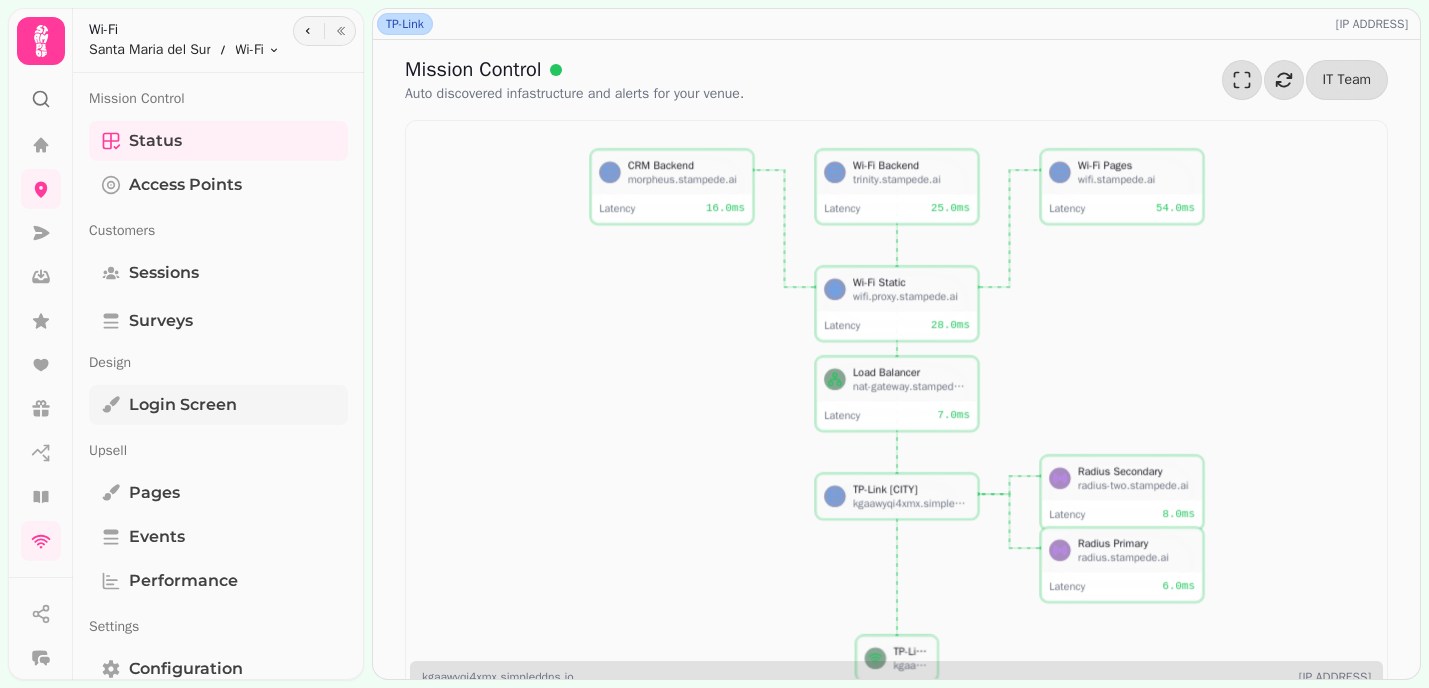 click on "Login screen" at bounding box center (218, 405) 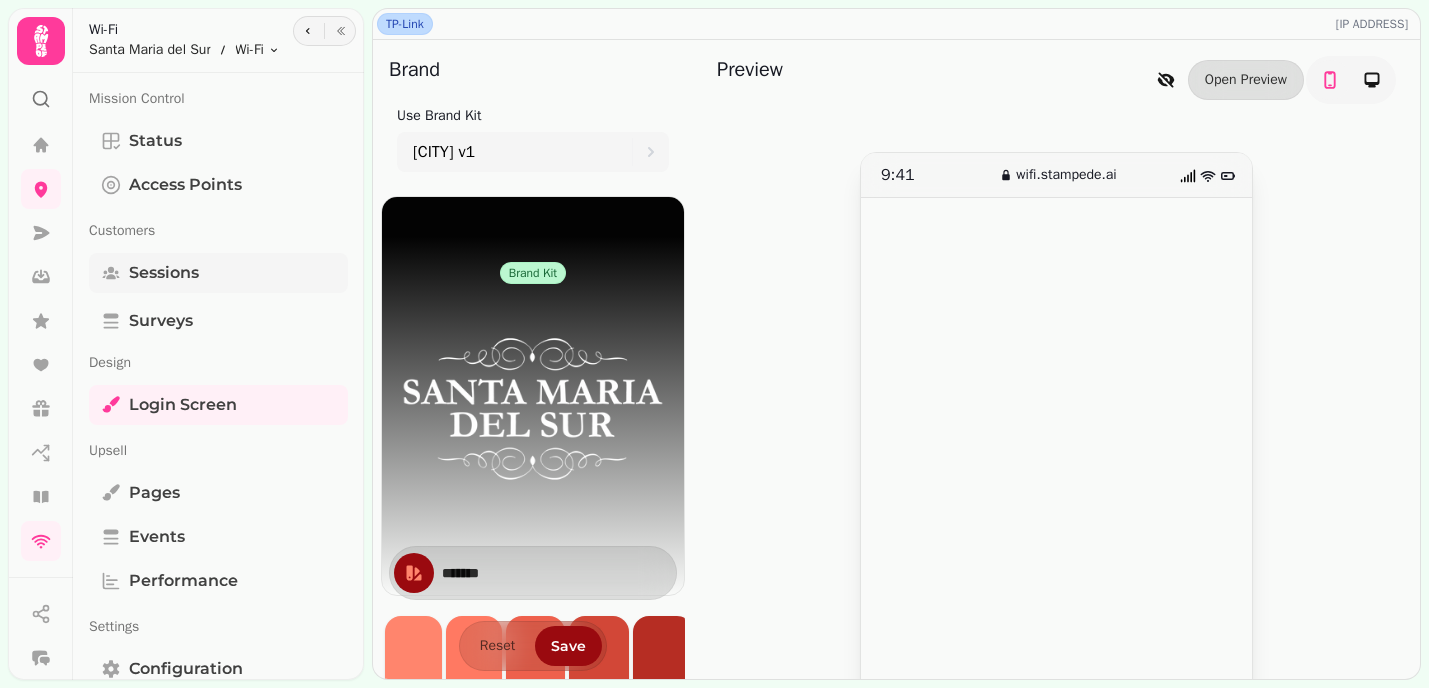 click on "Sessions" at bounding box center [218, 273] 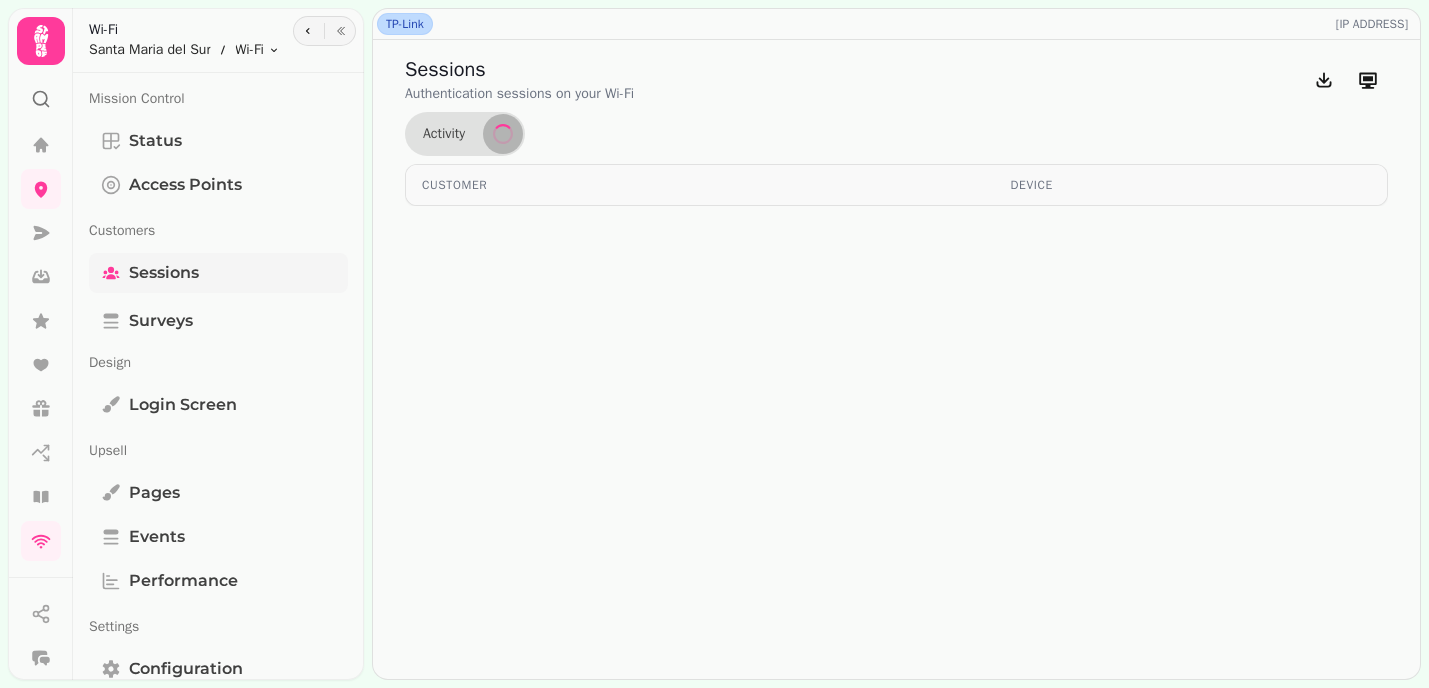 select on "**" 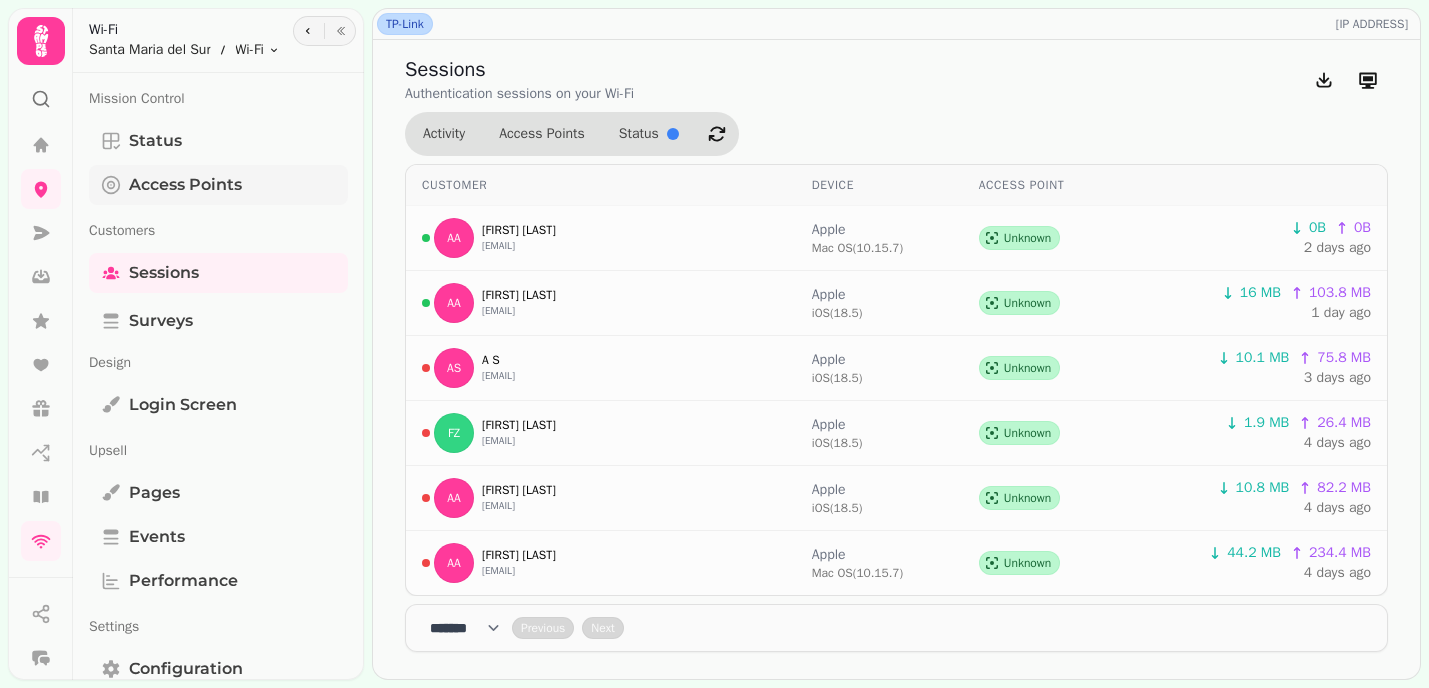click on "Access Points" at bounding box center [185, 185] 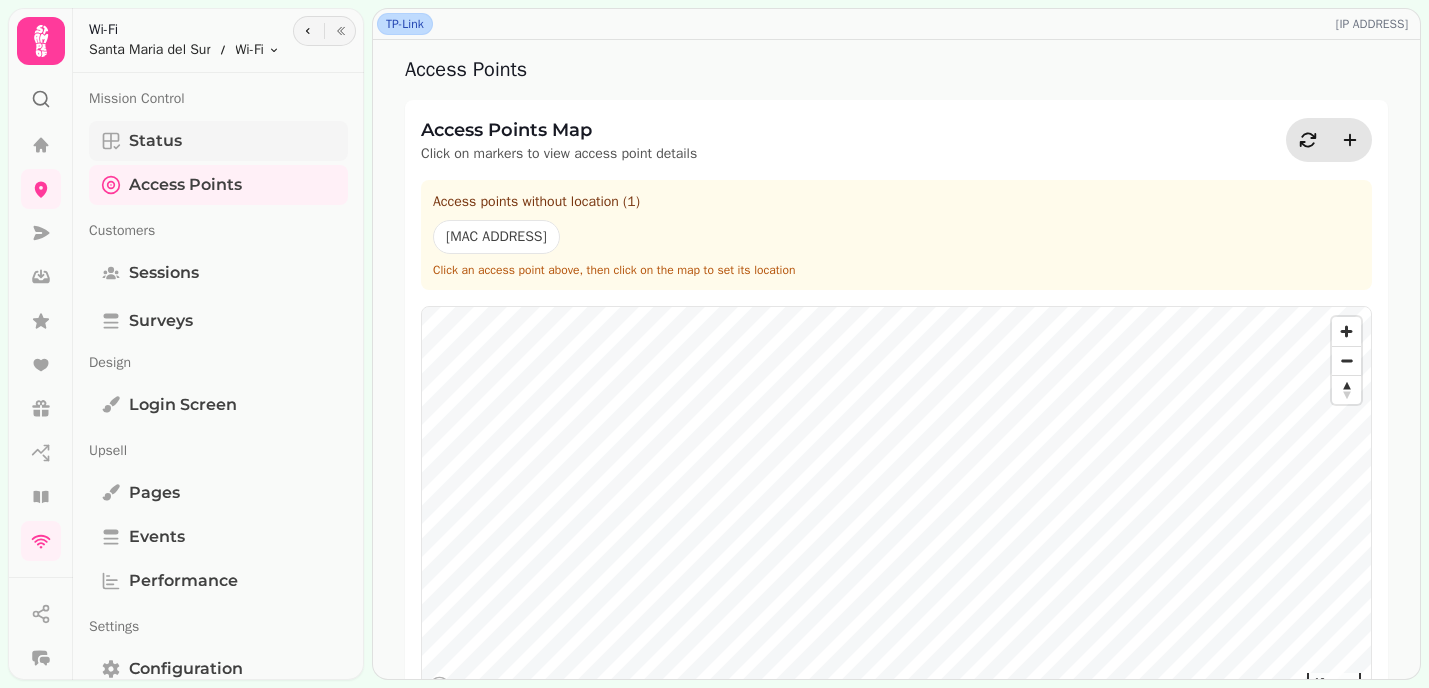 click on "Status" at bounding box center (218, 141) 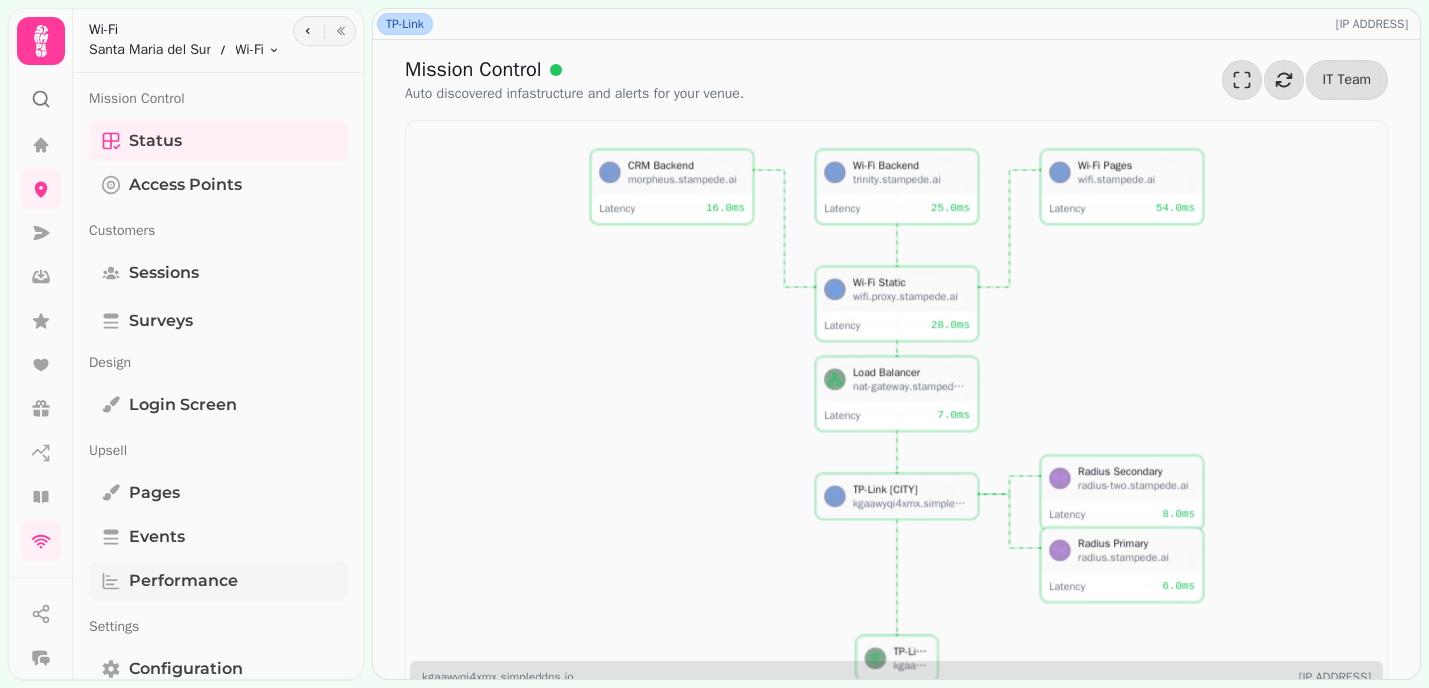 click on "Performance" at bounding box center (183, 581) 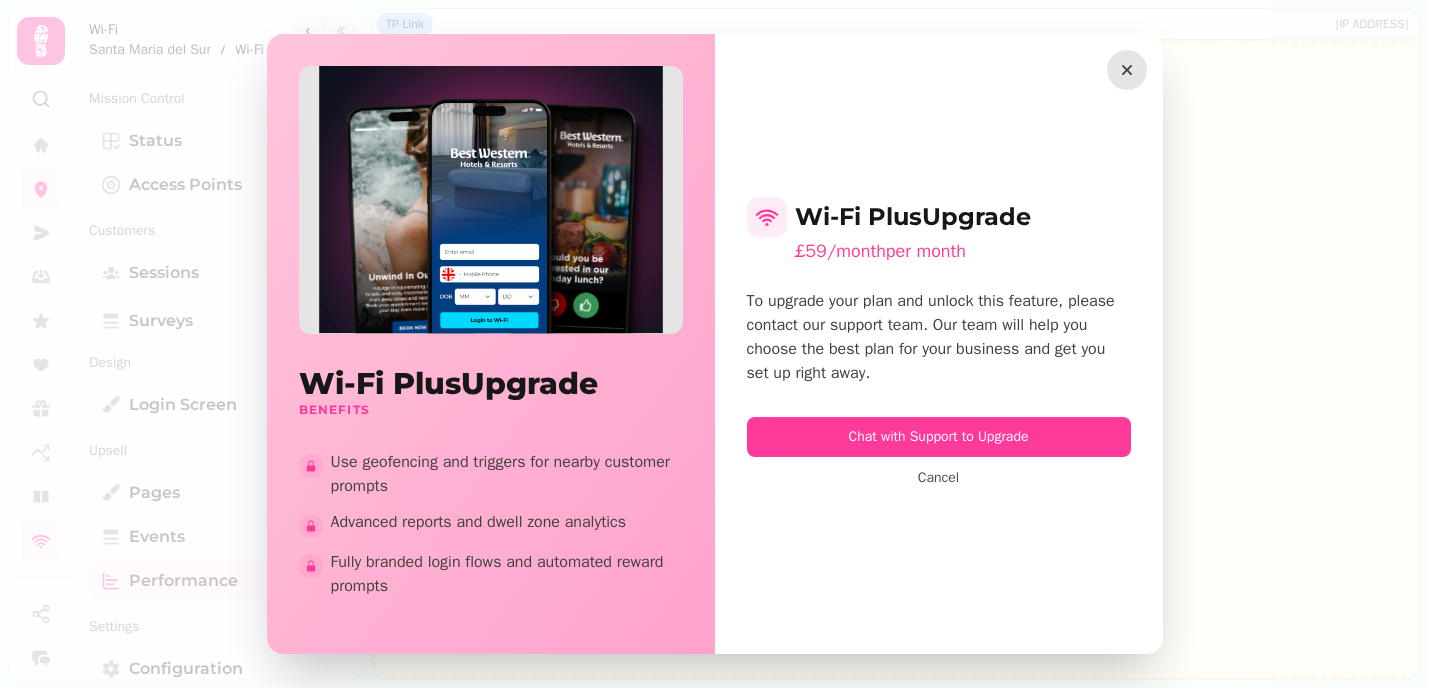click 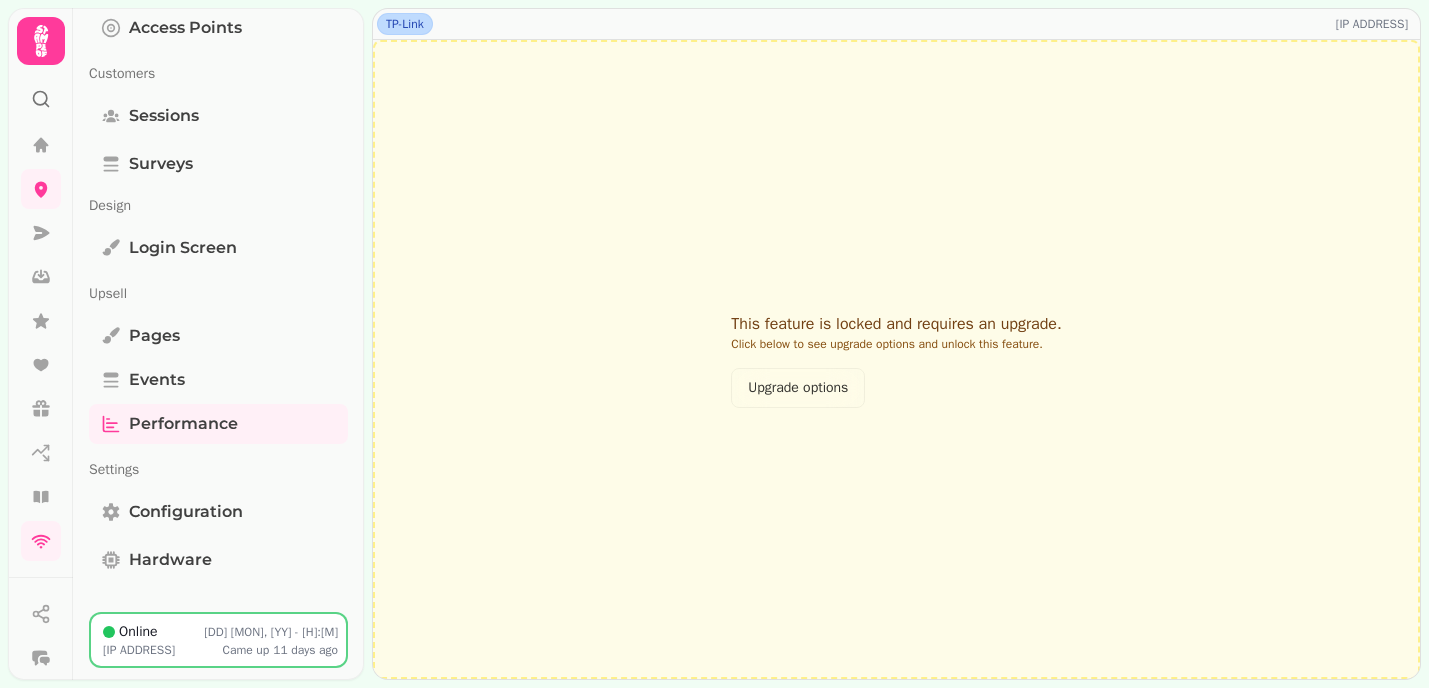 scroll, scrollTop: 126, scrollLeft: 0, axis: vertical 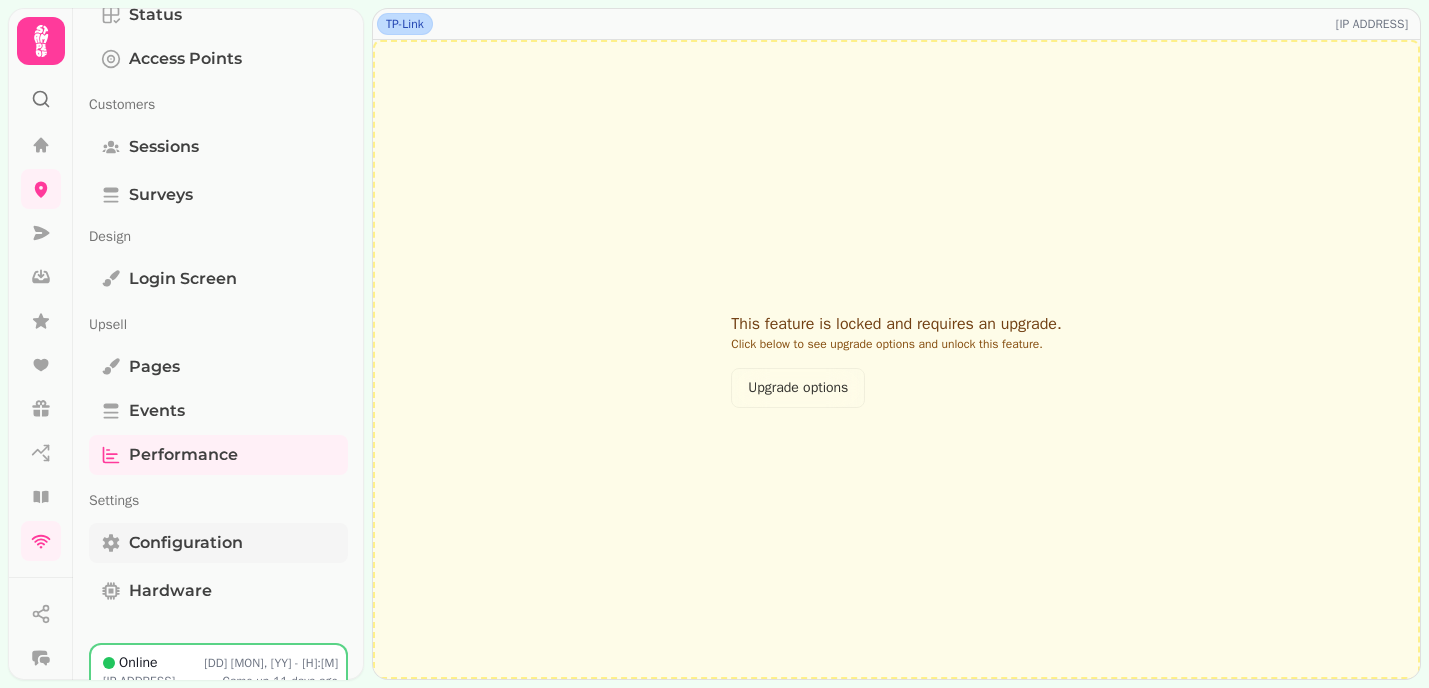 click on "Configuration" at bounding box center (186, 543) 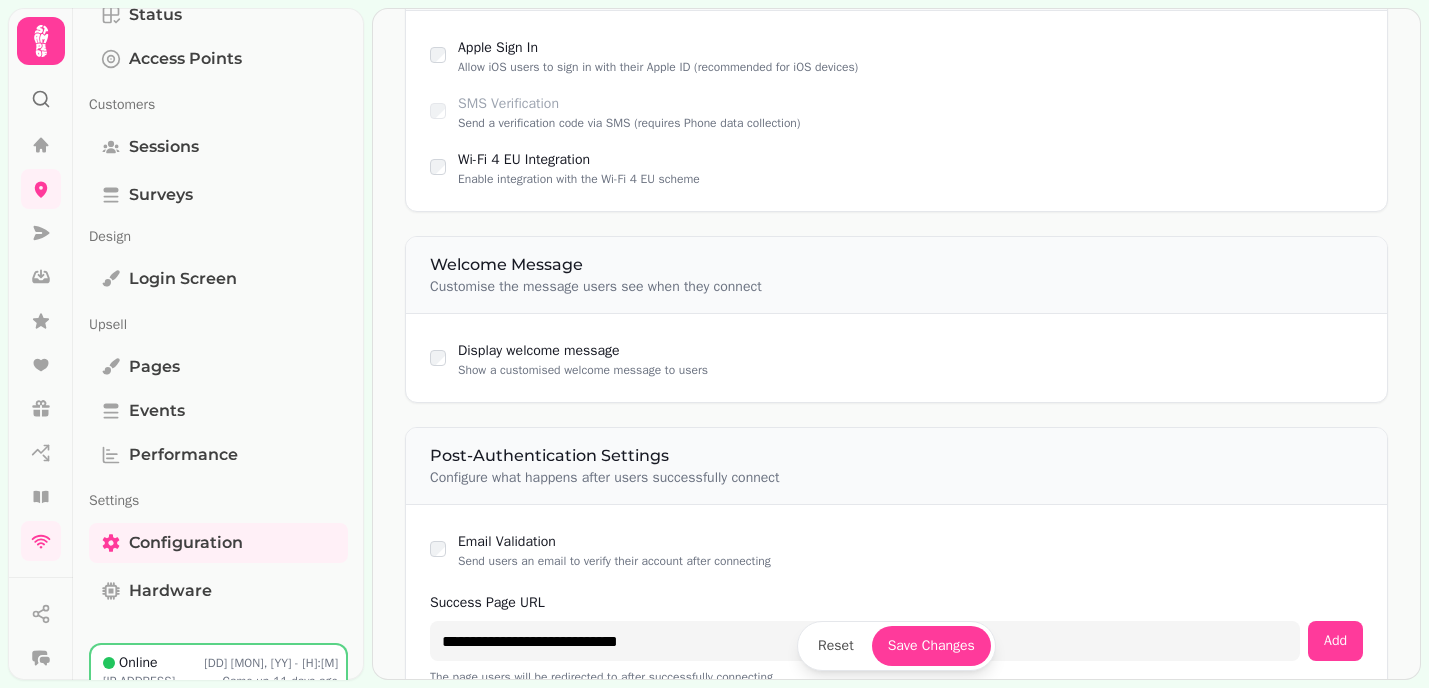 scroll, scrollTop: 1597, scrollLeft: 0, axis: vertical 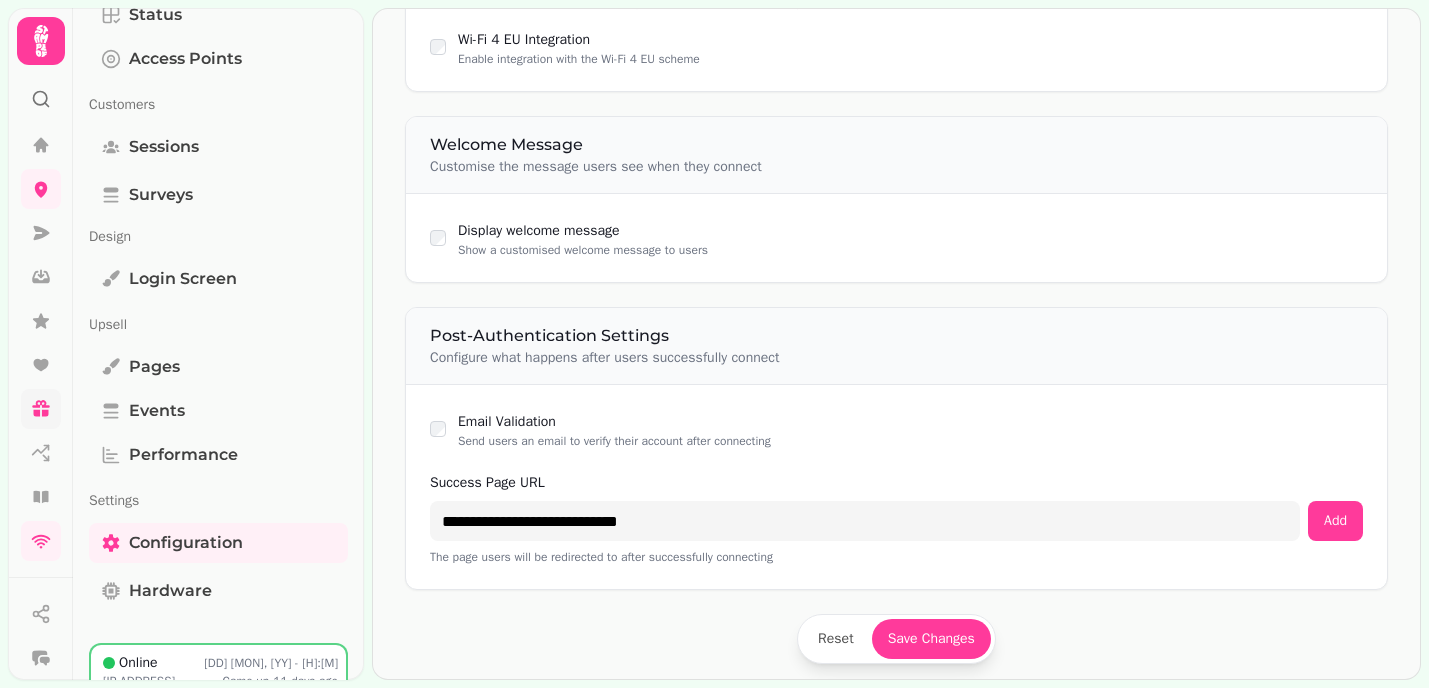 click at bounding box center [41, 409] 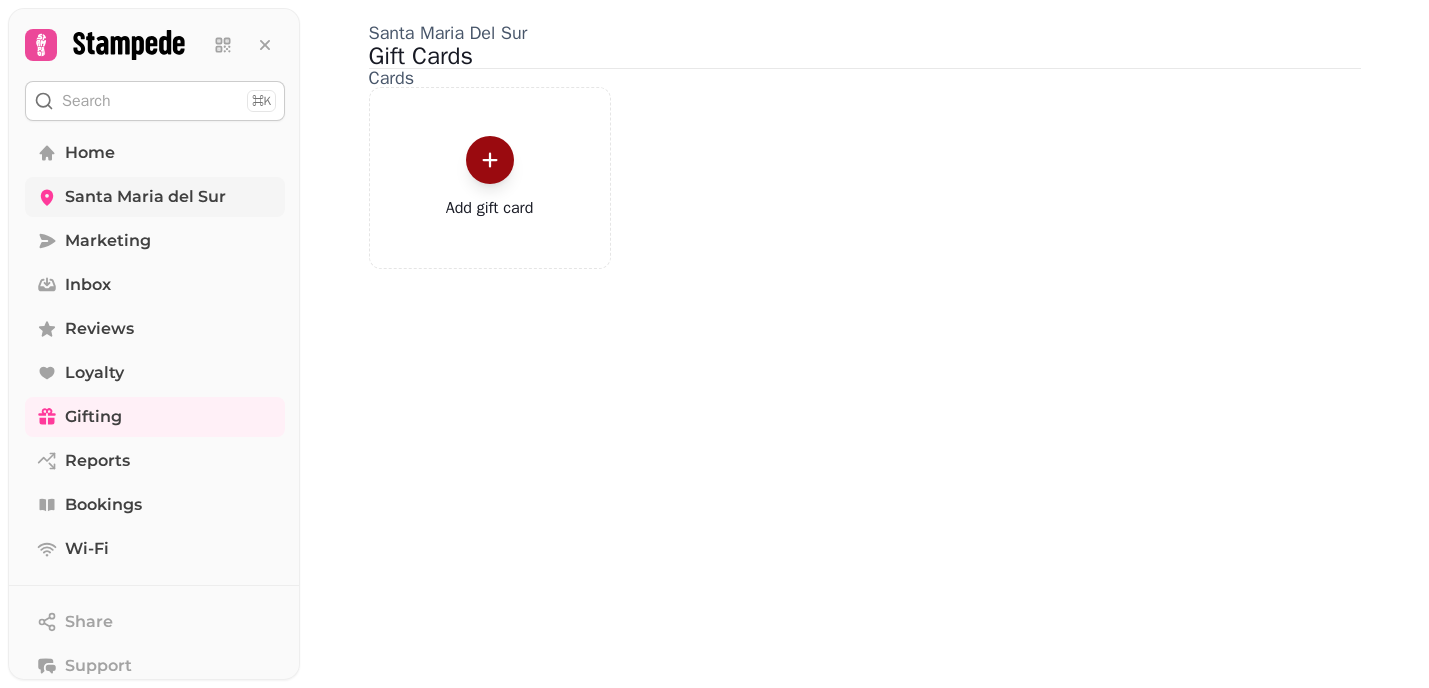 click on "Santa Maria del Sur" at bounding box center (145, 197) 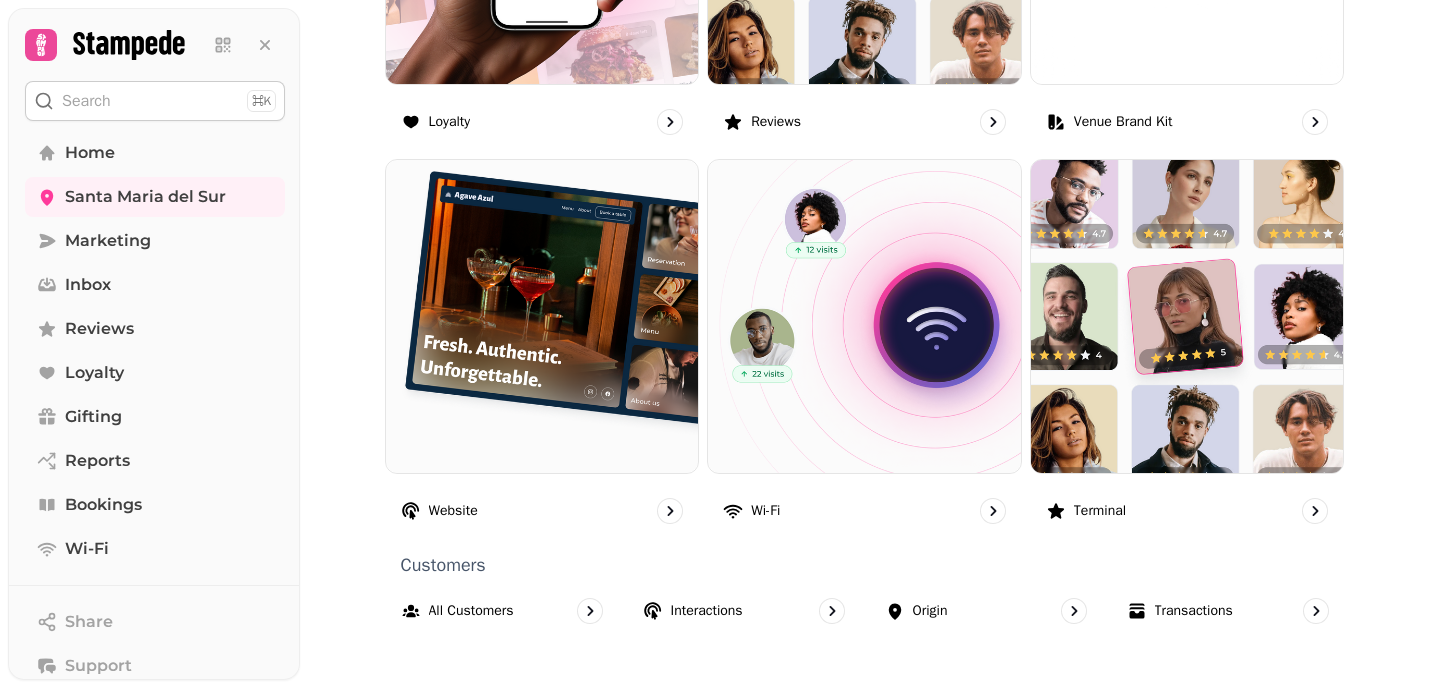 scroll, scrollTop: 1342, scrollLeft: 0, axis: vertical 